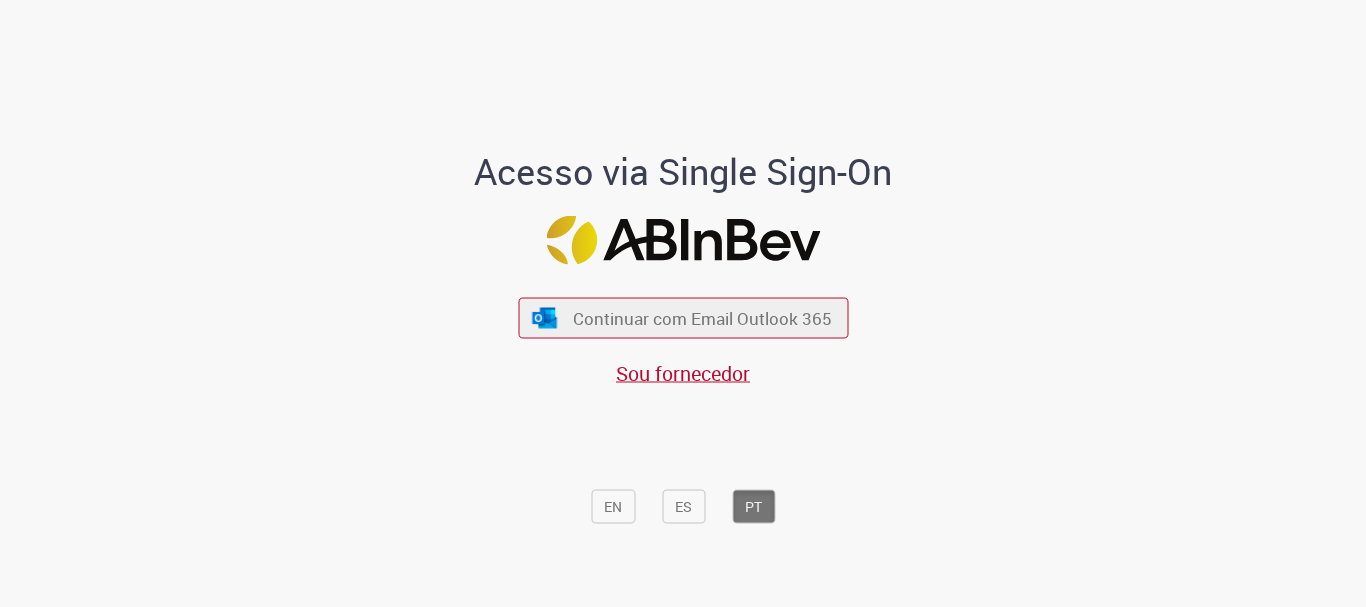 scroll, scrollTop: 0, scrollLeft: 0, axis: both 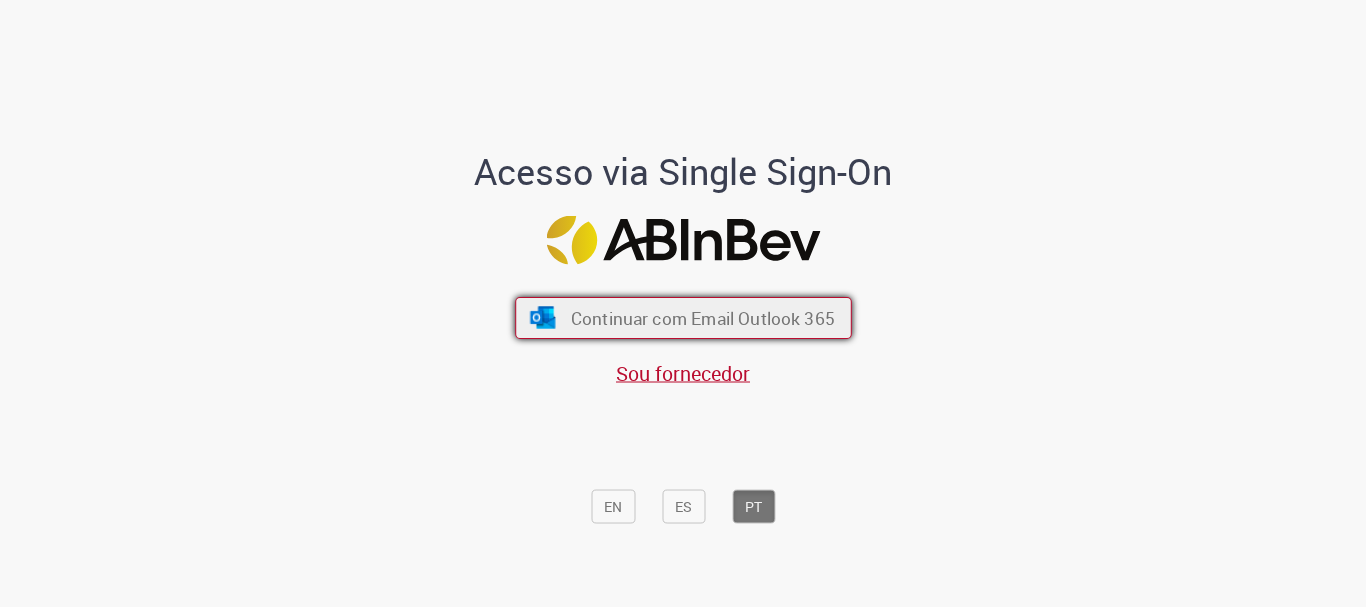 click on "Continuar com Email Outlook 365" at bounding box center (702, 318) 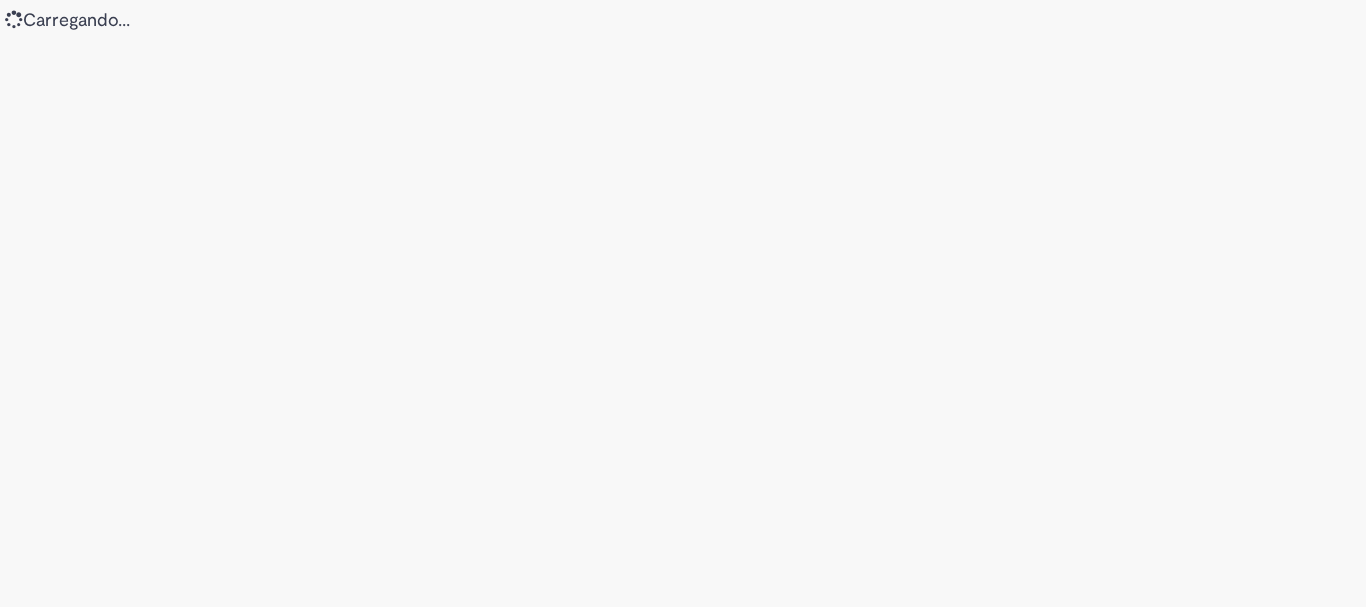 scroll, scrollTop: 0, scrollLeft: 0, axis: both 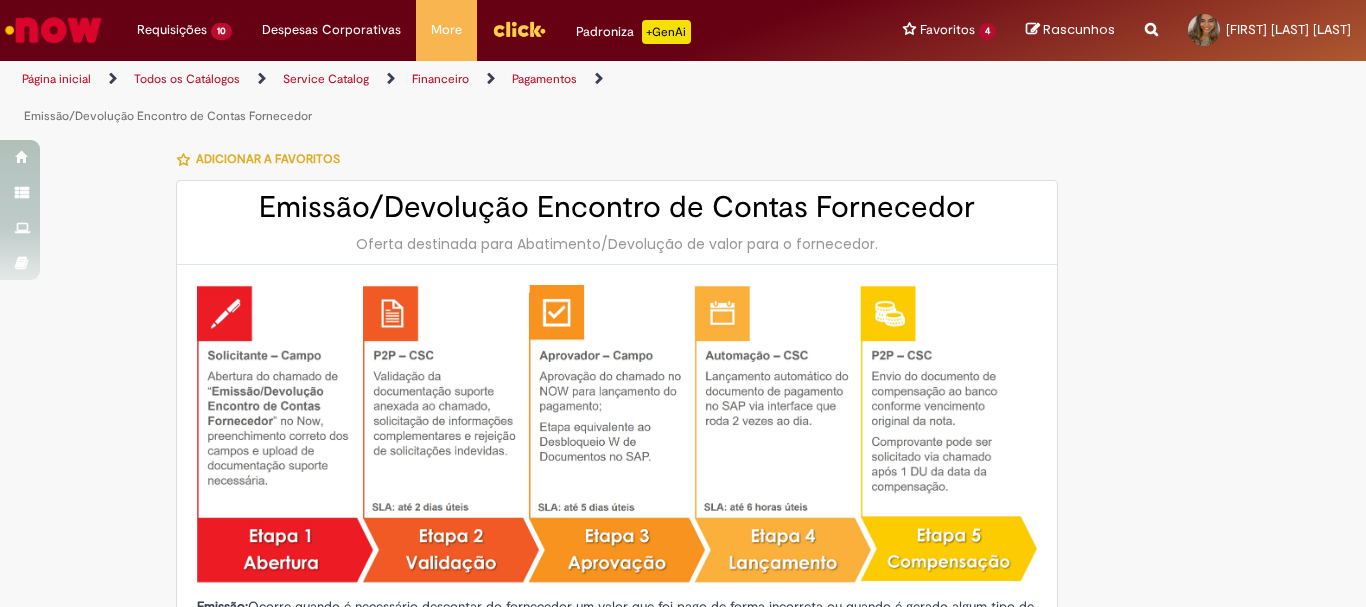 type on "********" 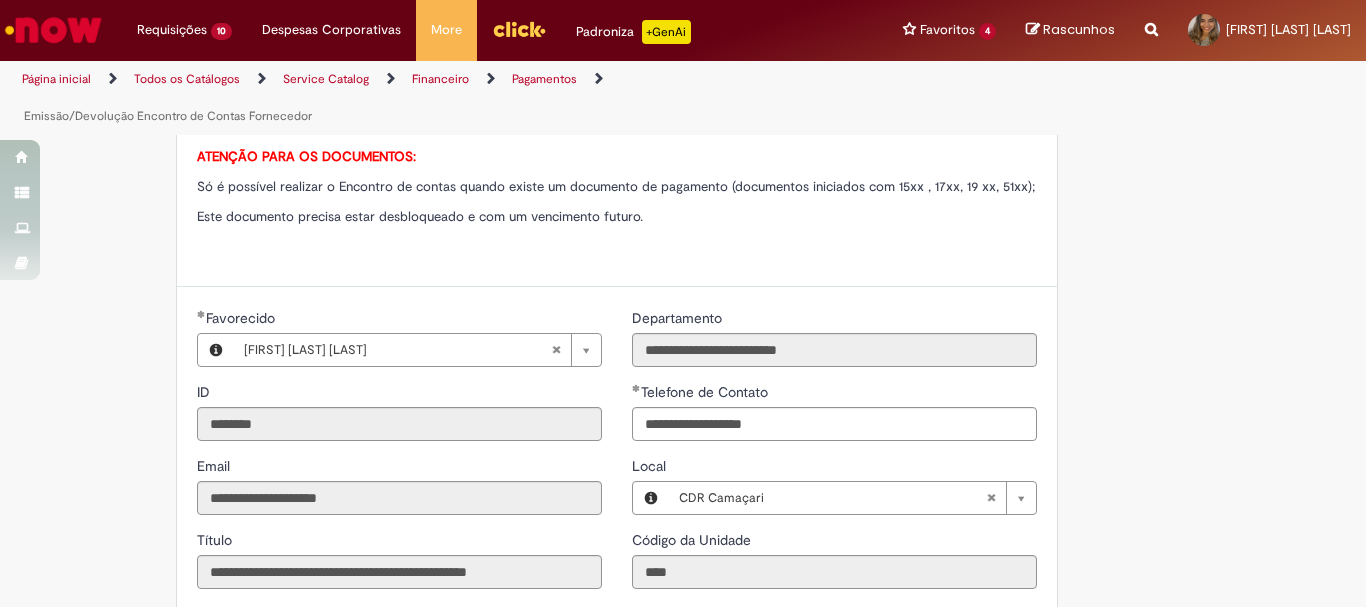 scroll, scrollTop: 1200, scrollLeft: 0, axis: vertical 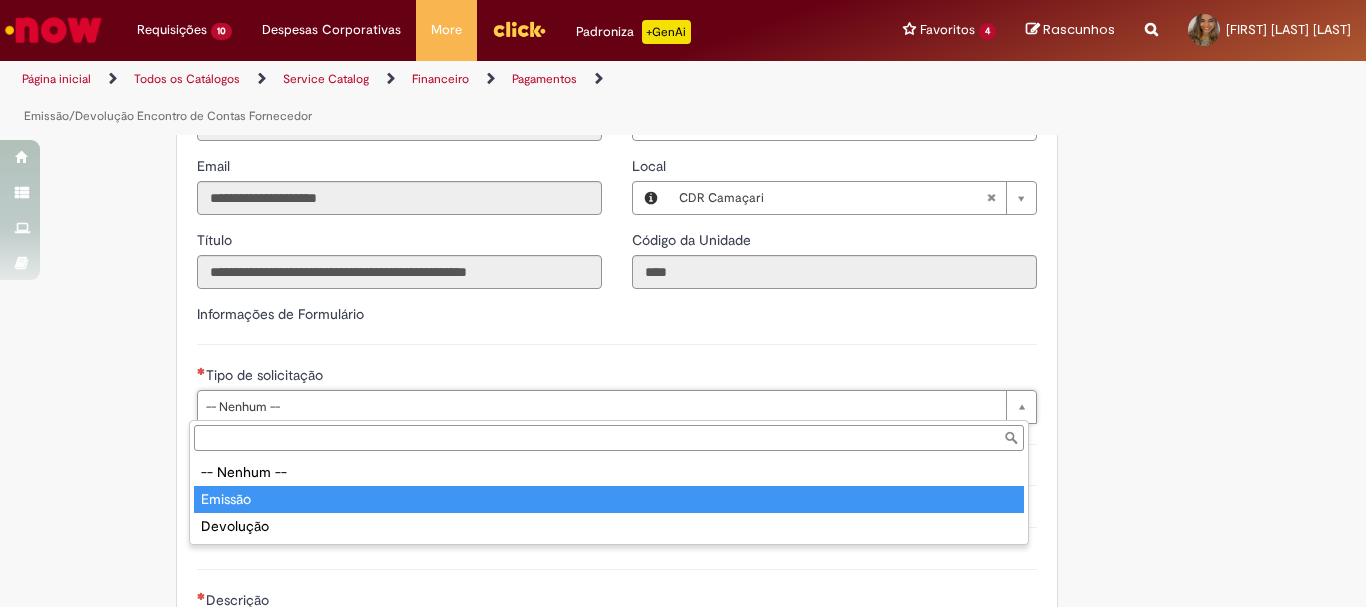 type on "*******" 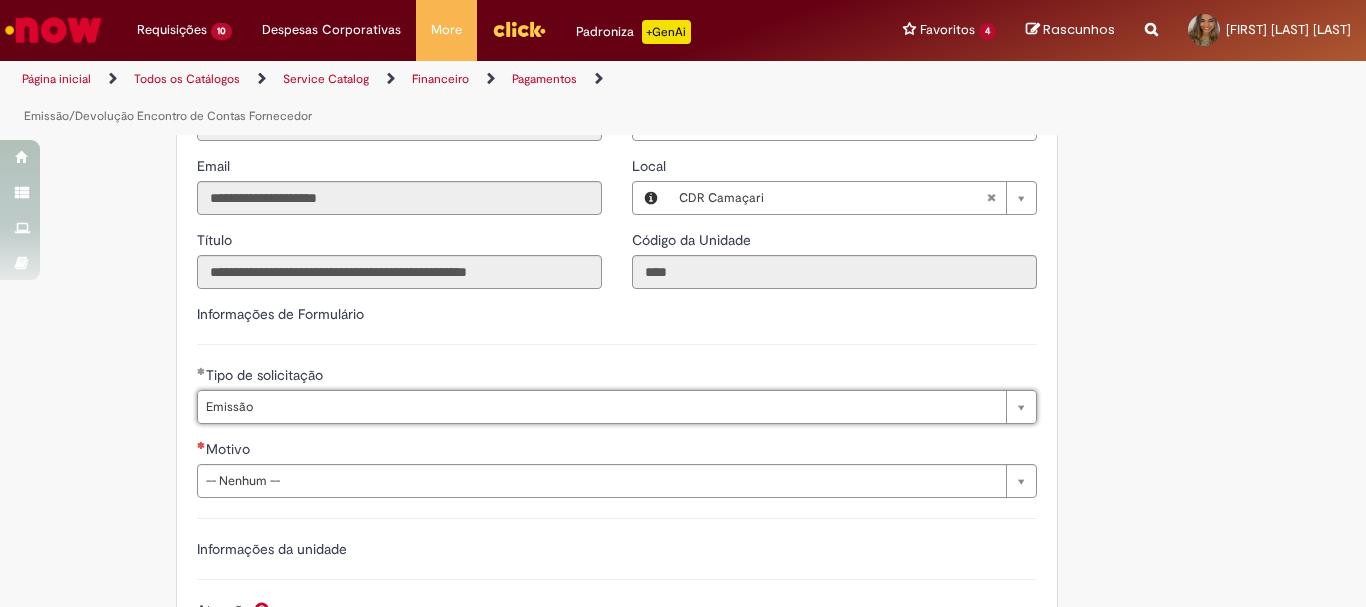 scroll, scrollTop: 1300, scrollLeft: 0, axis: vertical 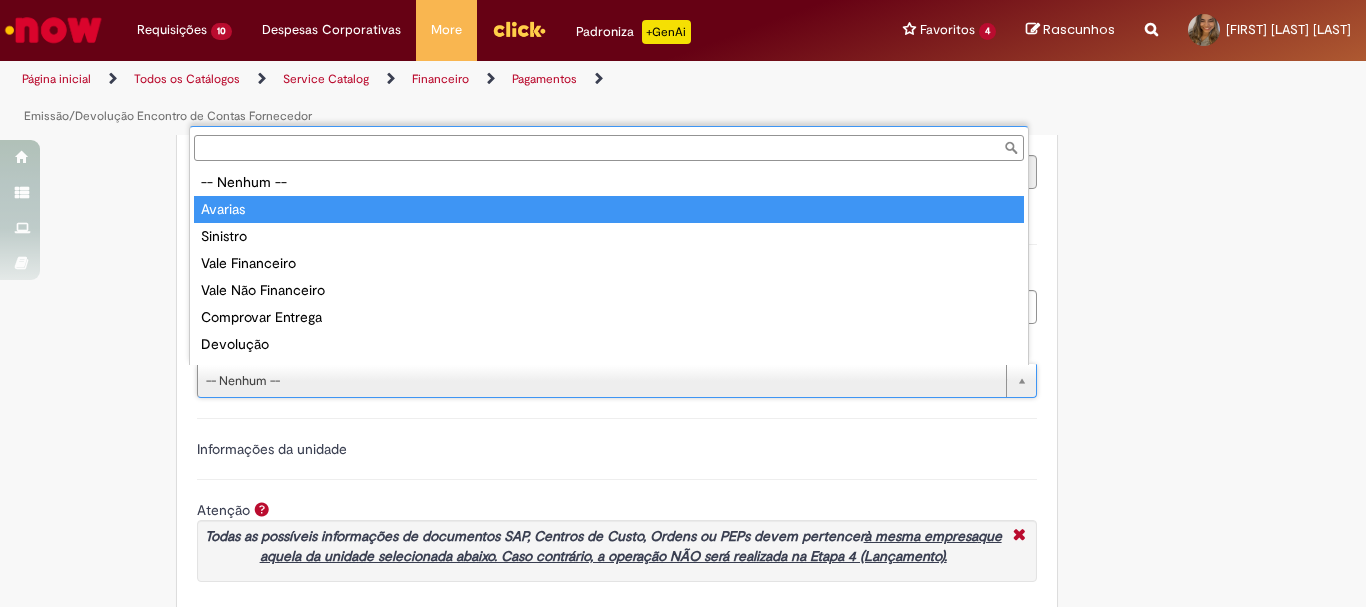 type on "*******" 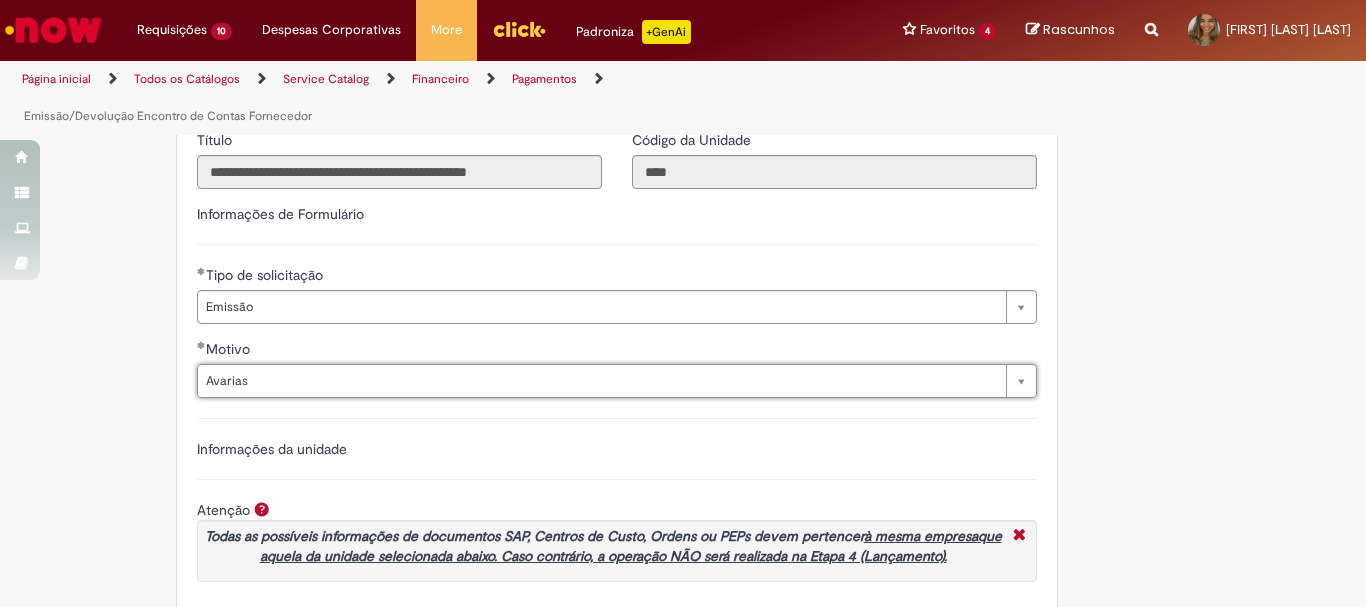 scroll, scrollTop: 1500, scrollLeft: 0, axis: vertical 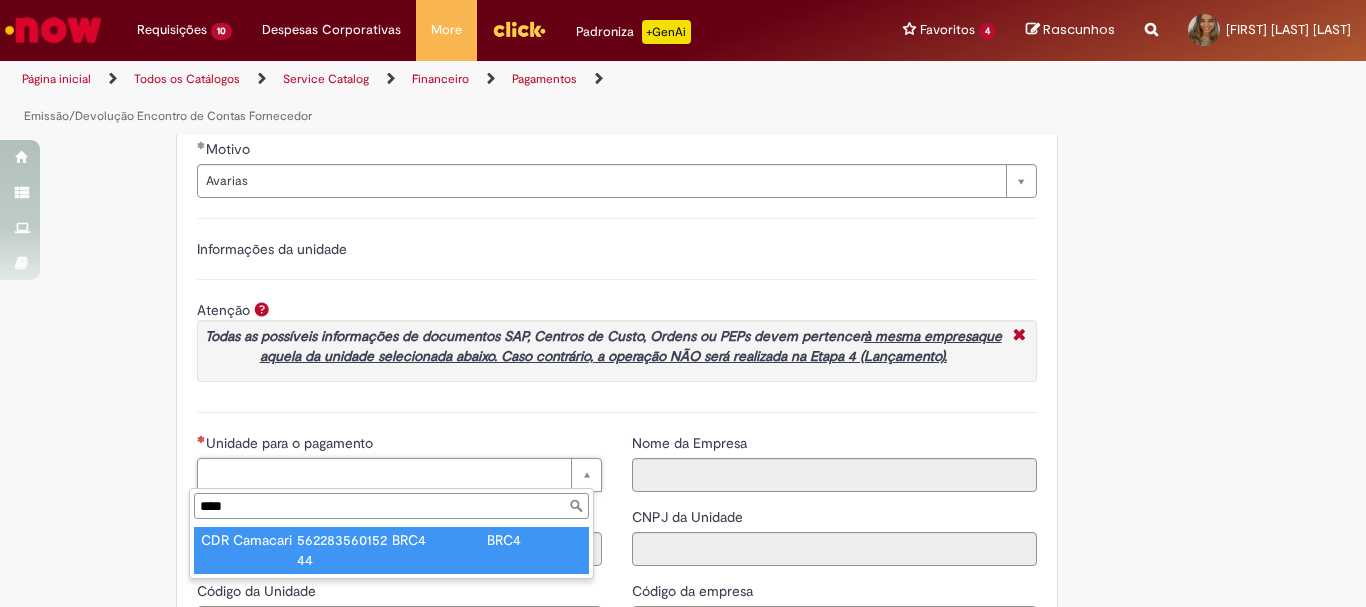 type on "****" 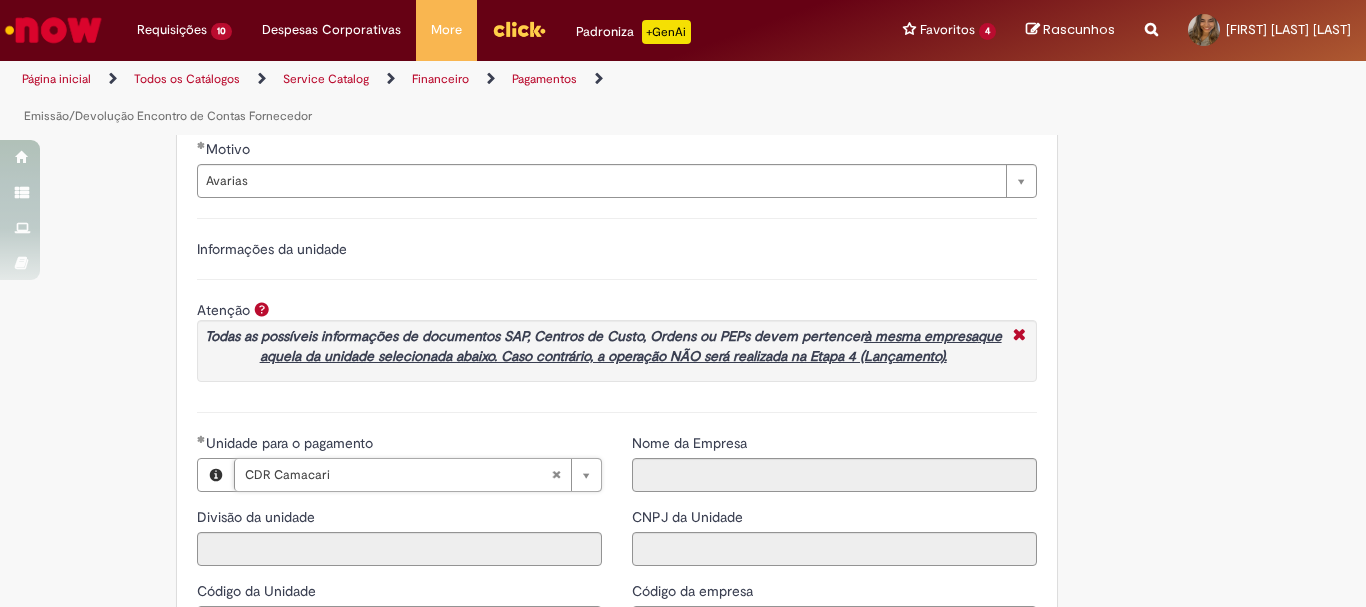 type on "********" 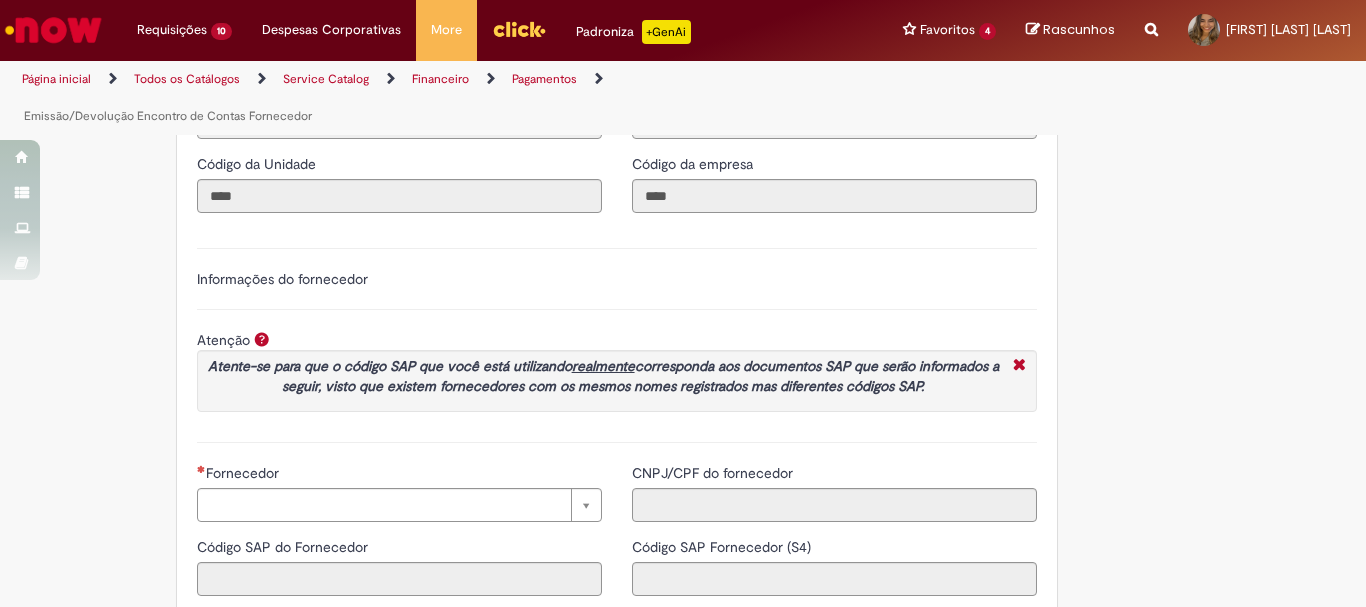 scroll, scrollTop: 2200, scrollLeft: 0, axis: vertical 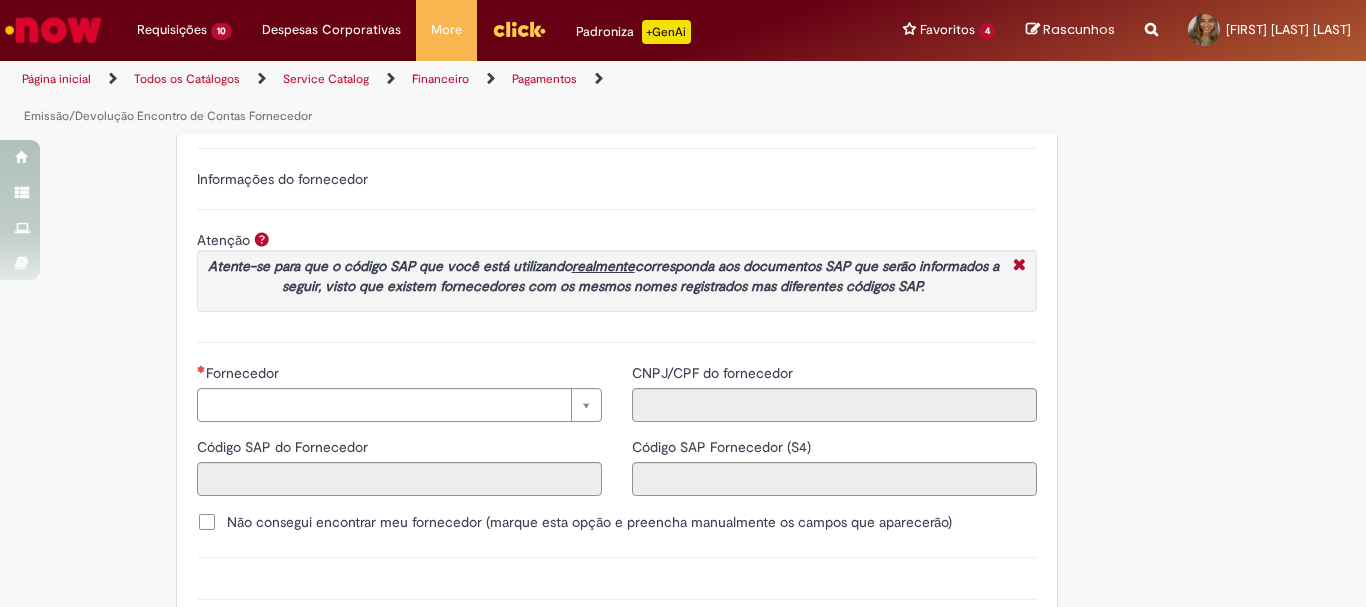 click on "Adicionar a Favoritos
Emissão/Devolução Encontro de Contas Fornecedor
Oferta destinada para Abatimento/Devolução de valor para o fornecedor.
Emissão:  Ocorre quando é necessário descontar do fornecedor um valor que foi pago de forma incorreta ou quando é gerado algum tipo de vale.
Devolução:  Ocorre quando um encontro de contas foi efetuado, o valor descontado do fornecedor e precisa ser devolvido. Neste caso a devolução é uma reversão do Encontro de contas.
ANEXOS OBRIGATÓRIOS:
Validações quando o fornecedor está de acordo com o desconto:
- Nota de débito (ND) carimbada e assinada pelo fornecedor ou
- E-mail do fornecedor validando o desconto (no e-mail deve conter o valor exato a ser descontado)
Validações quando o fornecedor não está de acordo com o desconto:
- Para mundo vendas OK do GRF, GRO ou GDO
- Para mundo supply OK do GRPP ou GRL" at bounding box center [683, -572] 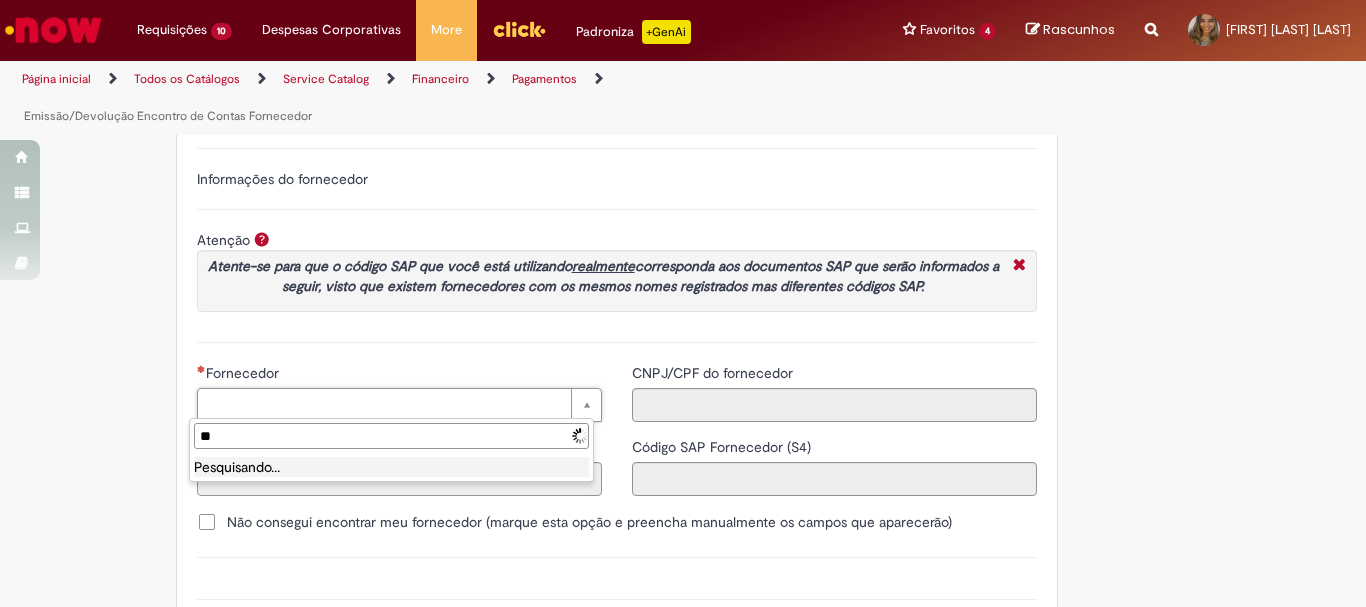 type on "*" 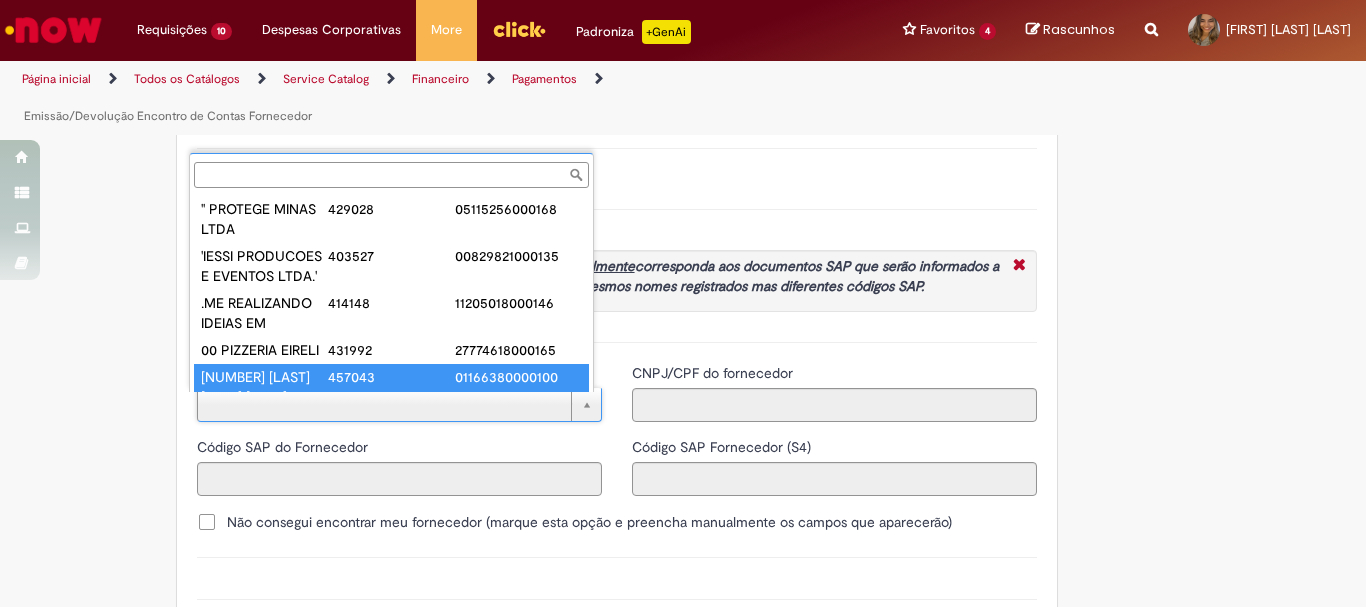 scroll, scrollTop: 55, scrollLeft: 0, axis: vertical 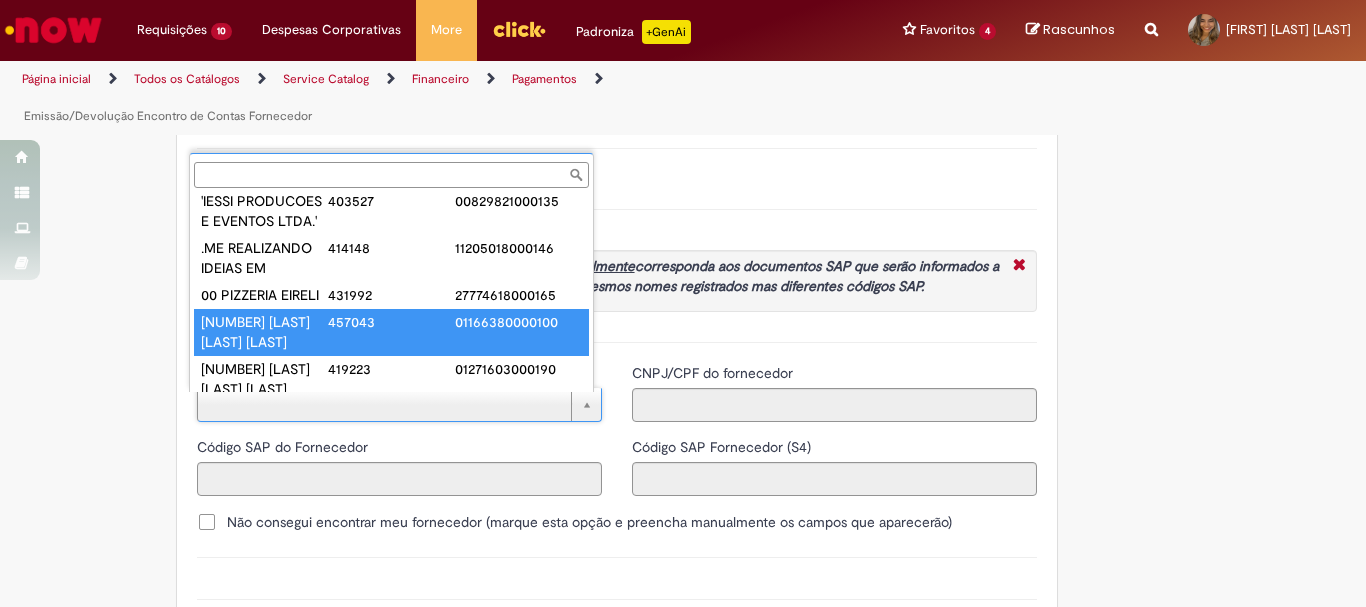 paste on "******" 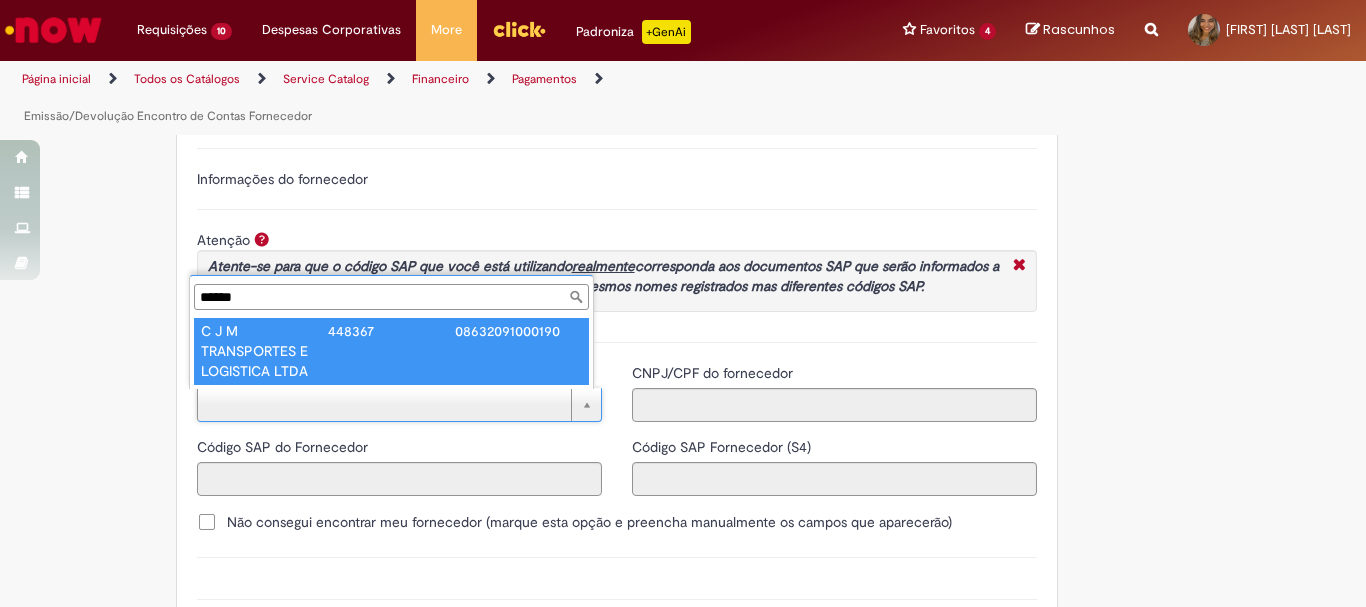 scroll, scrollTop: 0, scrollLeft: 0, axis: both 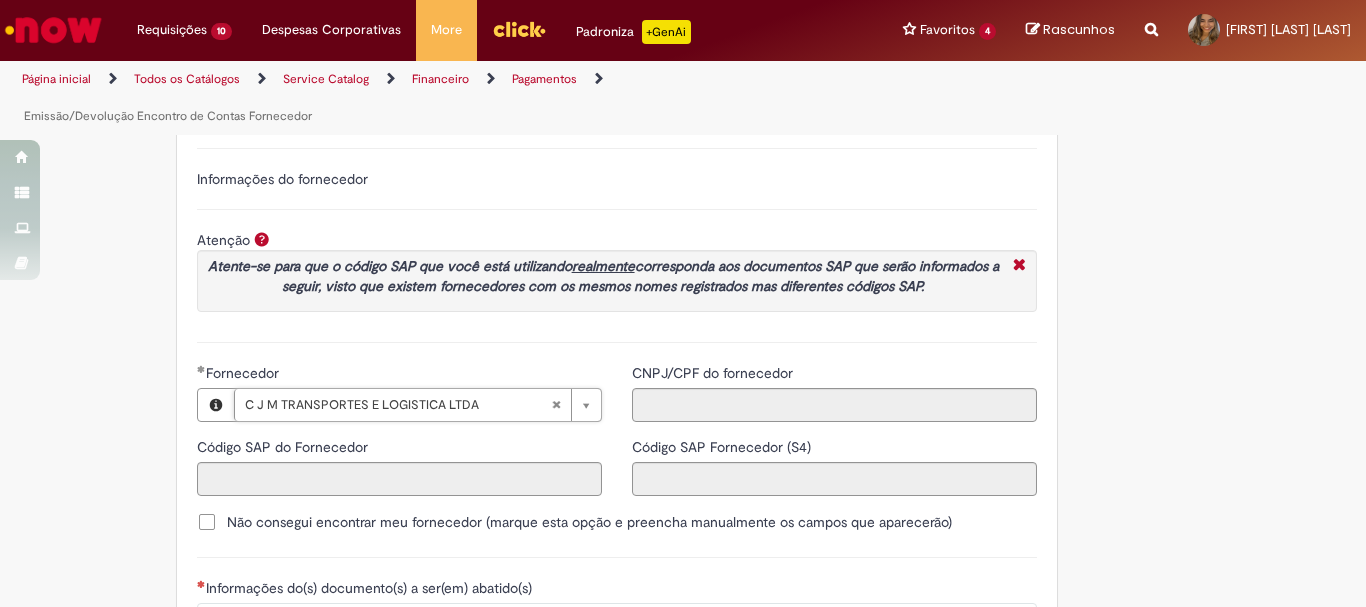 type on "******" 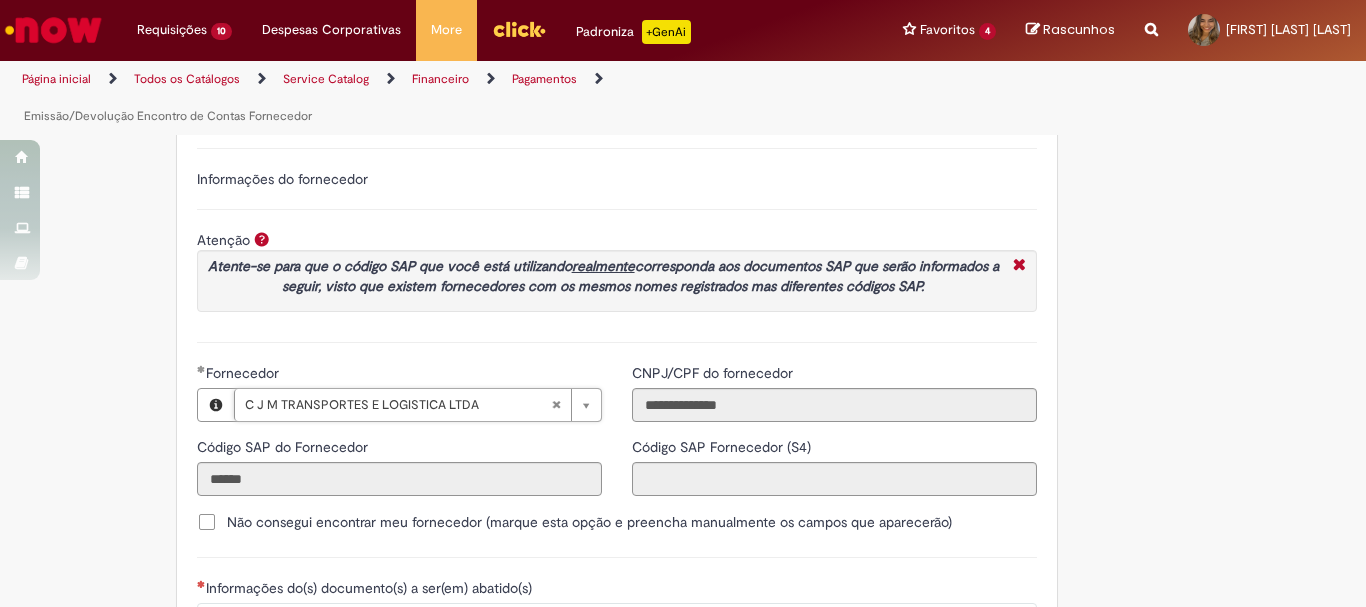 type on "**********" 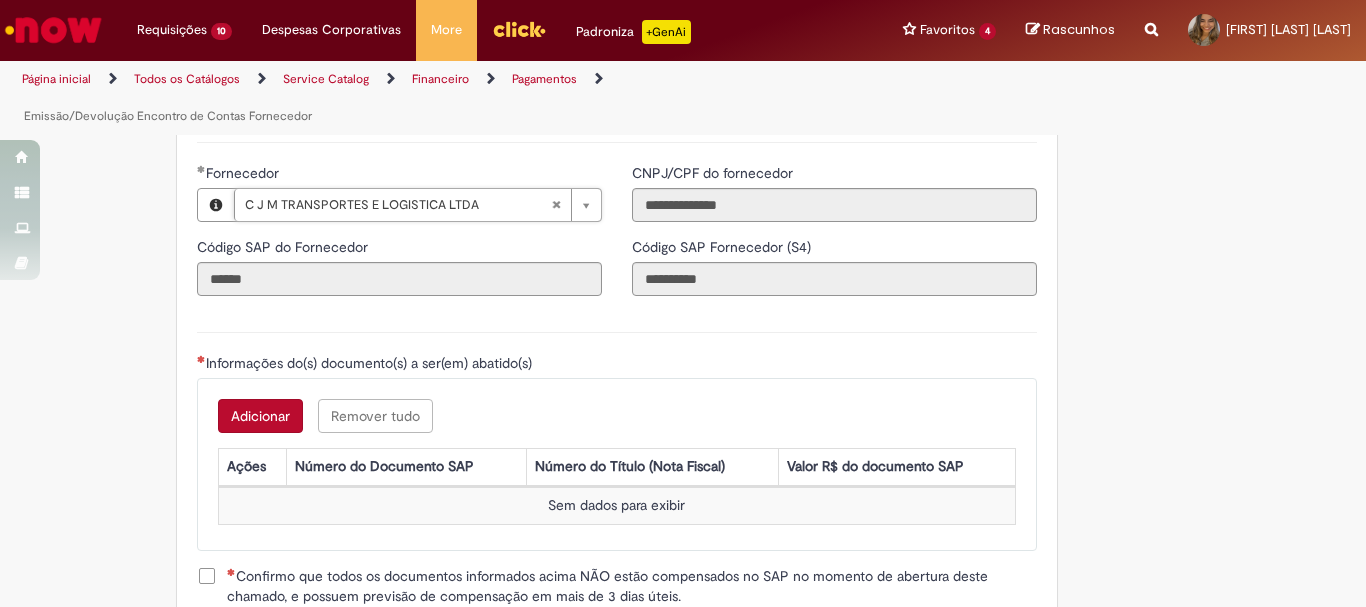 scroll, scrollTop: 2500, scrollLeft: 0, axis: vertical 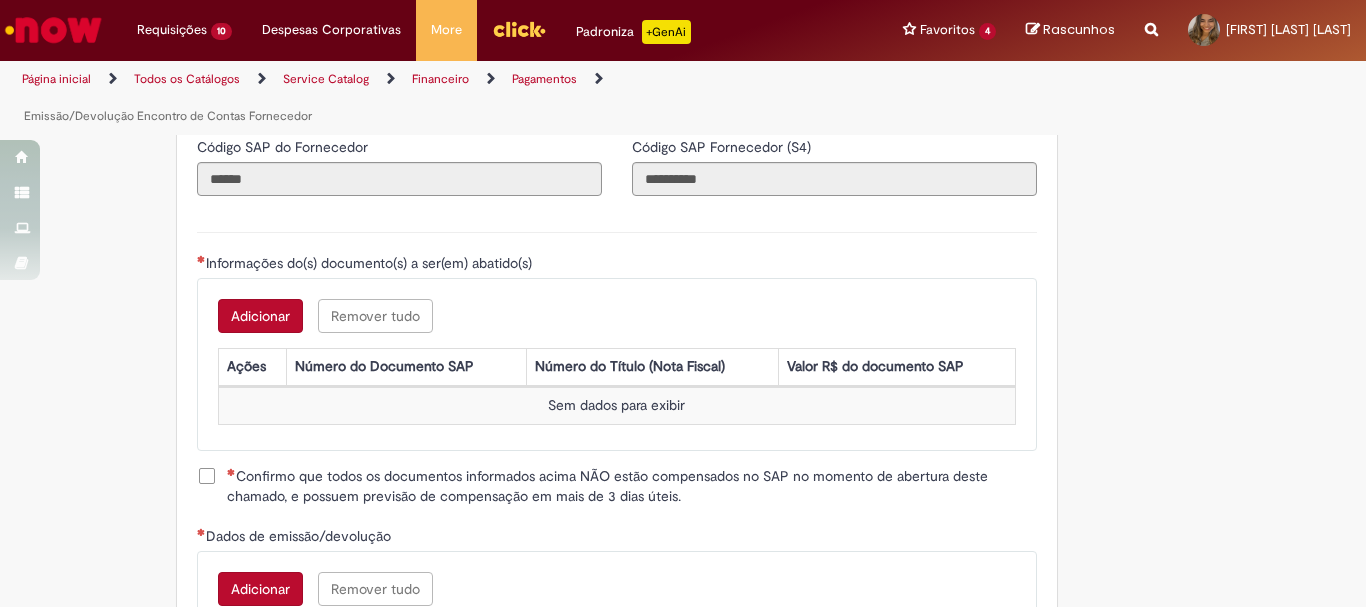 click on "Adicionar" at bounding box center [260, 316] 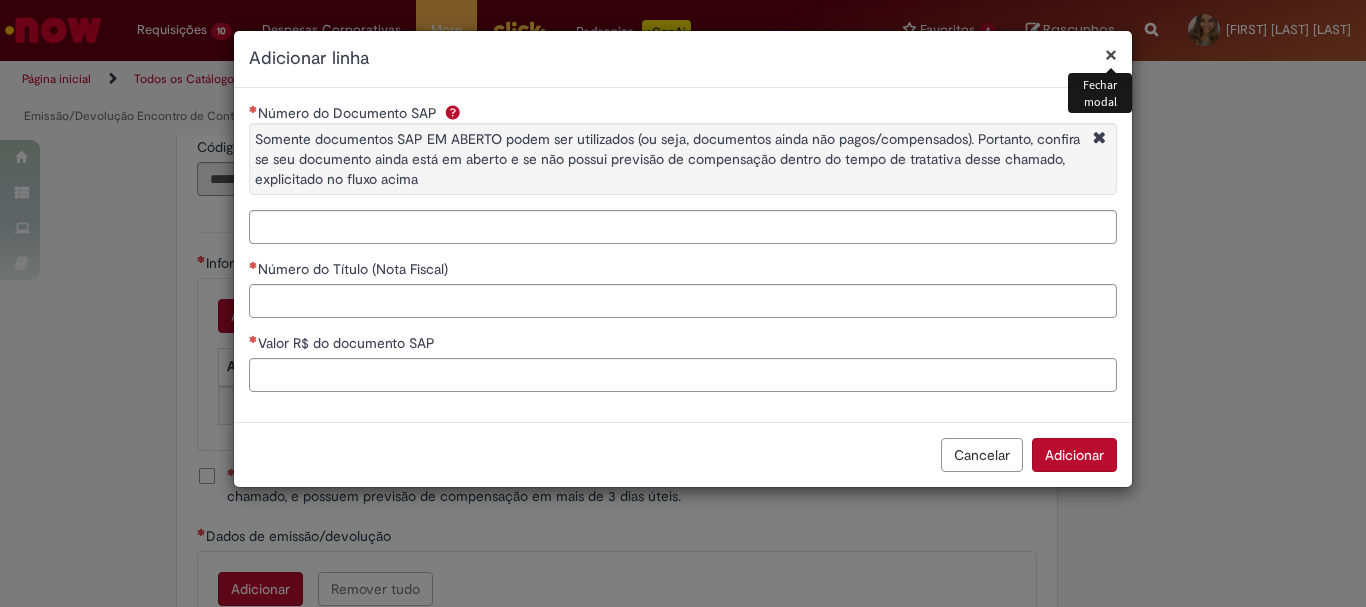 click on "× Fechar modal
Adicionar linha
Número do Documento SAP Somente documentos SAP EM ABERTO podem ser utilizados (ou seja, documentos ainda não pagos/compensados). Portanto, confira se seu documento ainda está em aberto e se não possui previsão de compensação dentro do tempo de tratativa desse chamado, explicitado no fluxo acima Número do Título (Nota Fiscal) Valor R$ do documento SAP
Cancelar   Adicionar" at bounding box center [683, 303] 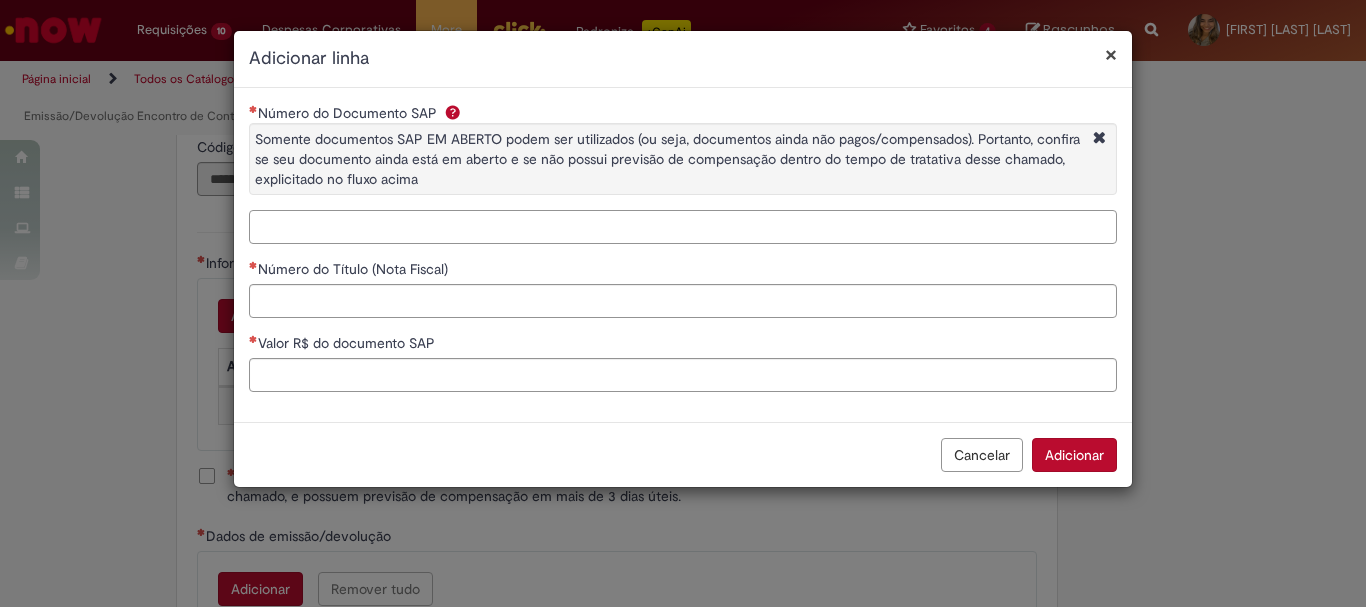 click on "Número do Documento SAP Somente documentos SAP EM ABERTO podem ser utilizados (ou seja, documentos ainda não pagos/compensados). Portanto, confira se seu documento ainda está em aberto e se não possui previsão de compensação dentro do tempo de tratativa desse chamado, explicitado no fluxo acima" at bounding box center (683, 227) 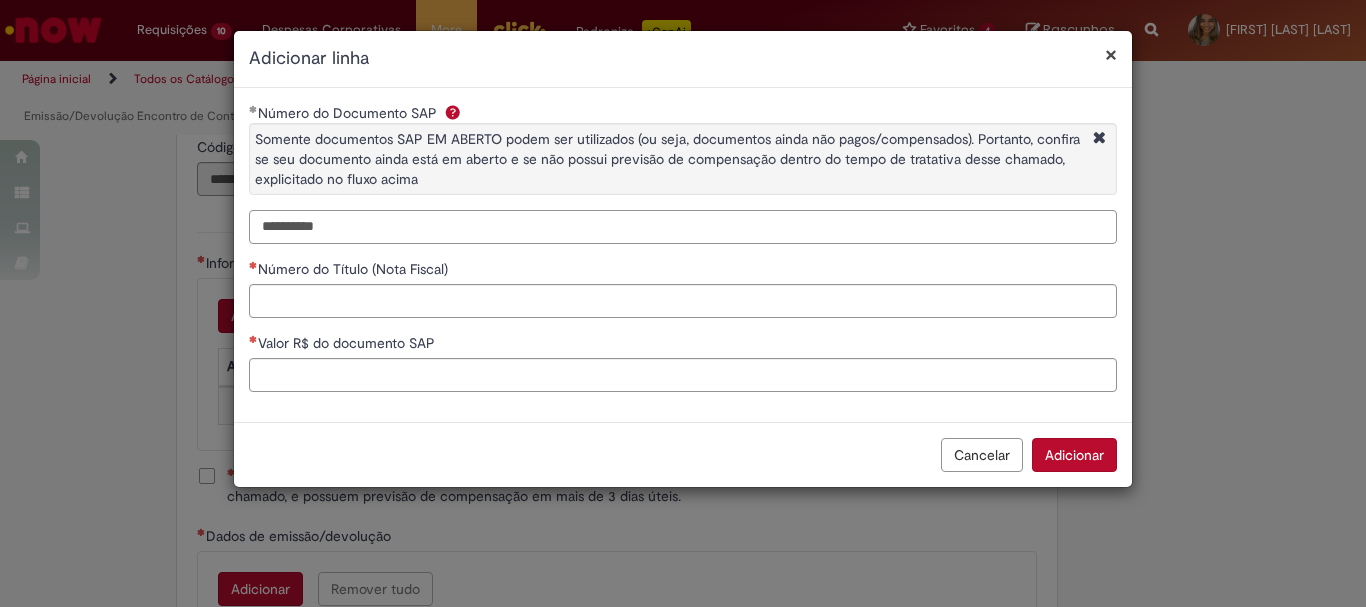 type on "**********" 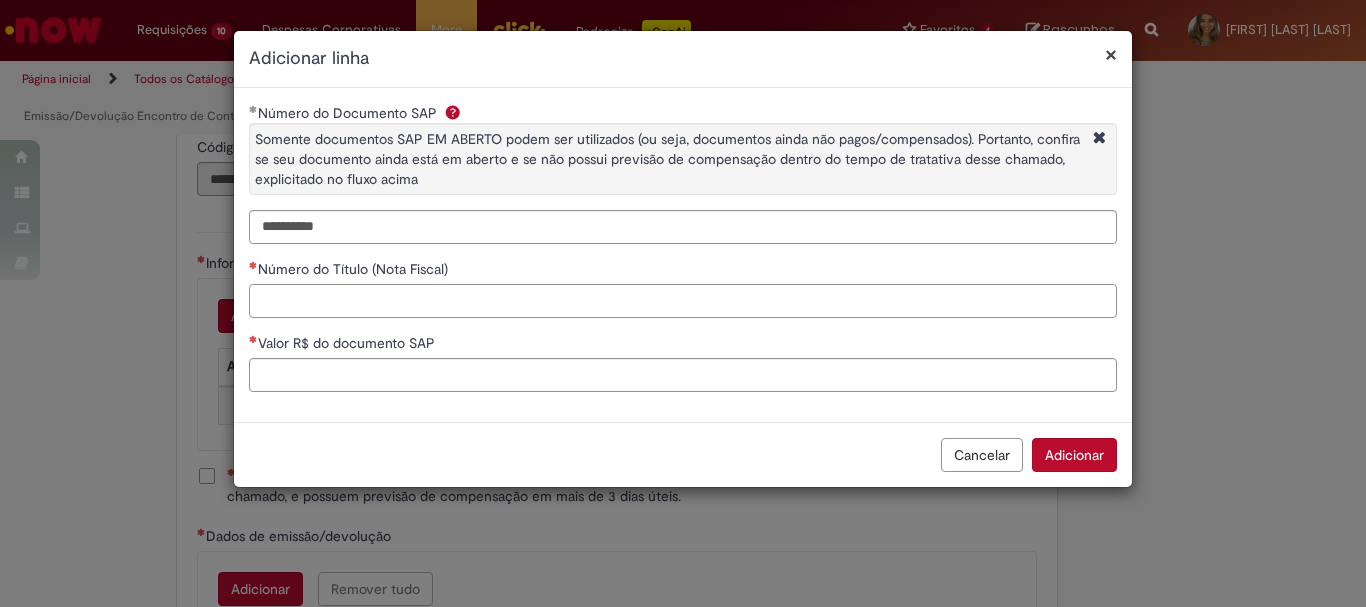 click on "Número do Título (Nota Fiscal)" at bounding box center (683, 301) 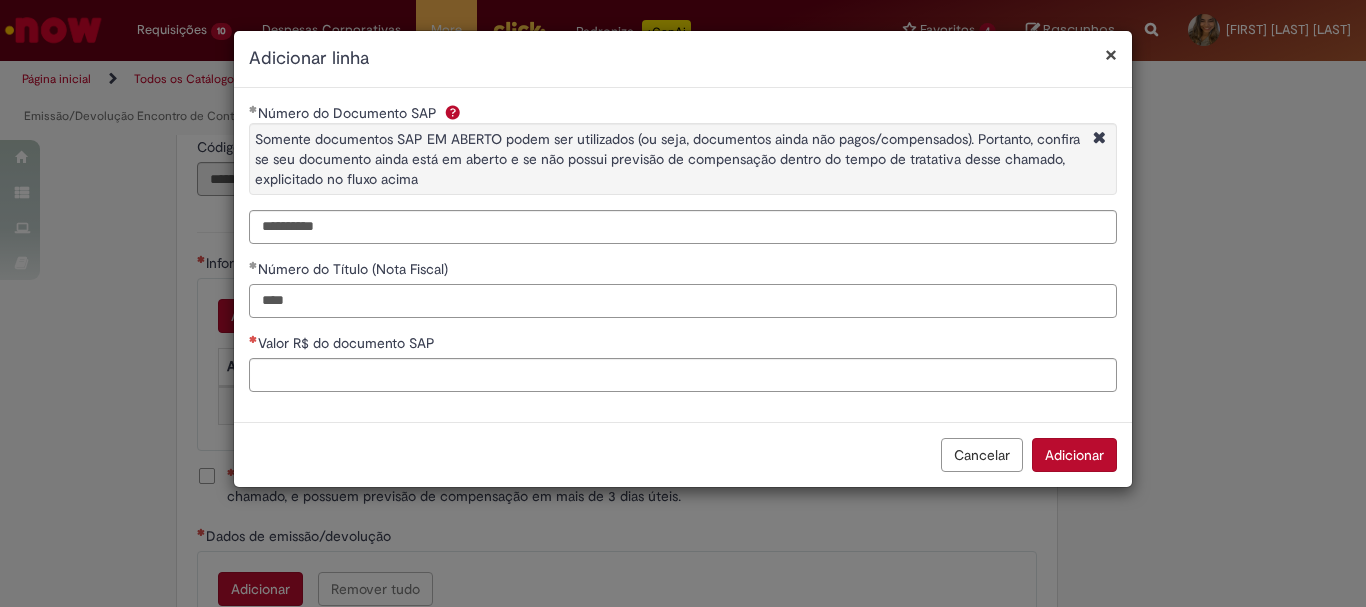 type on "****" 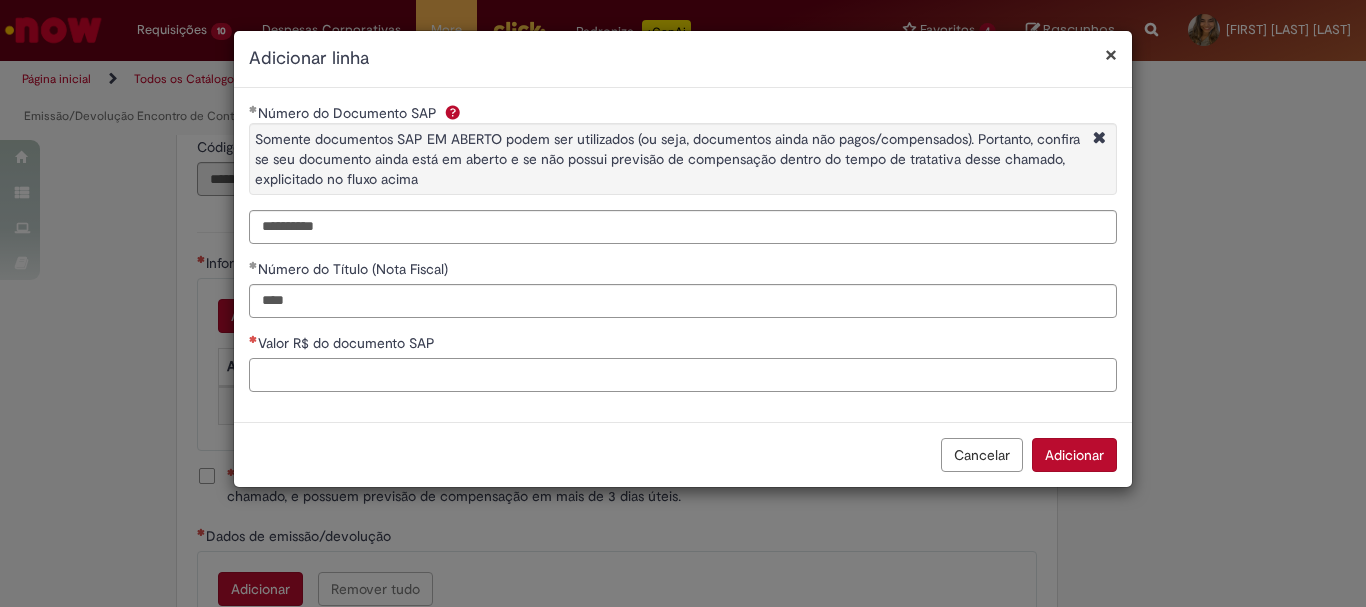 paste on "*********" 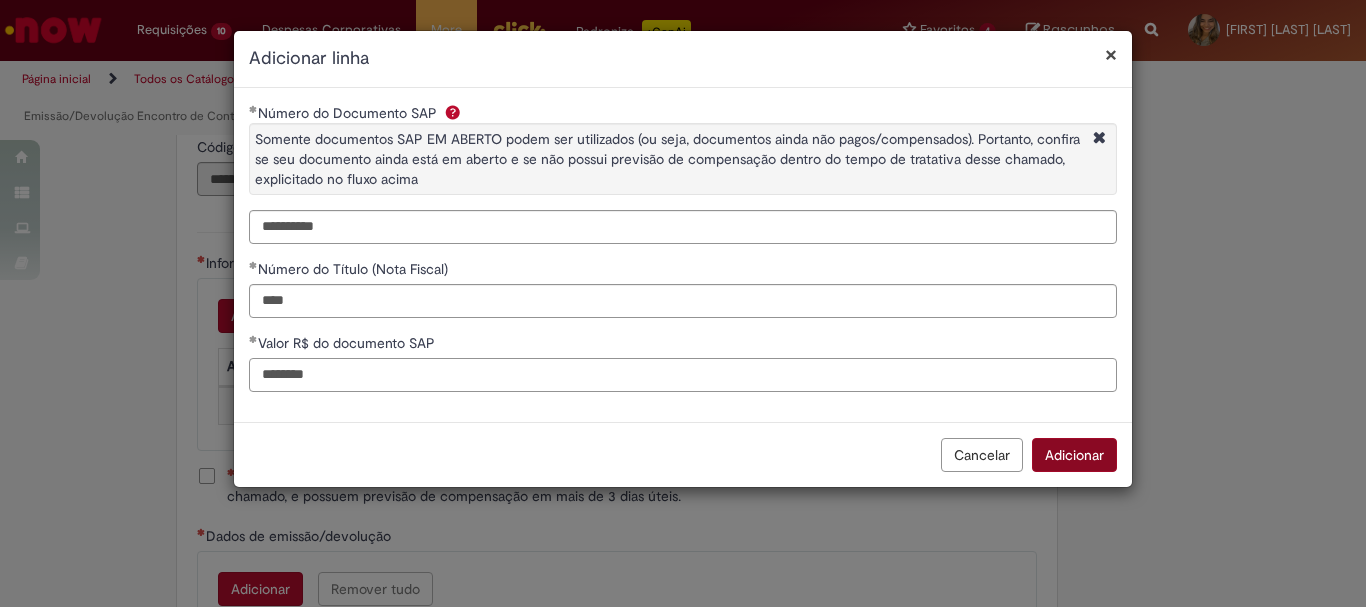 type on "********" 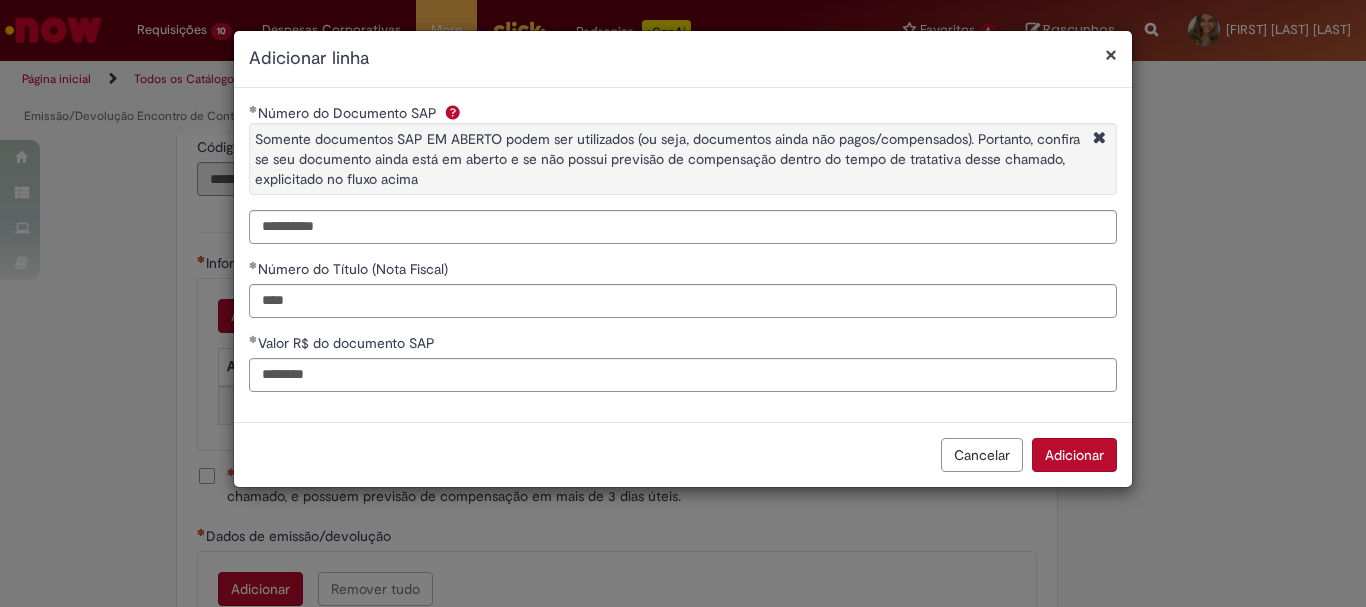 click on "Adicionar" at bounding box center [1074, 455] 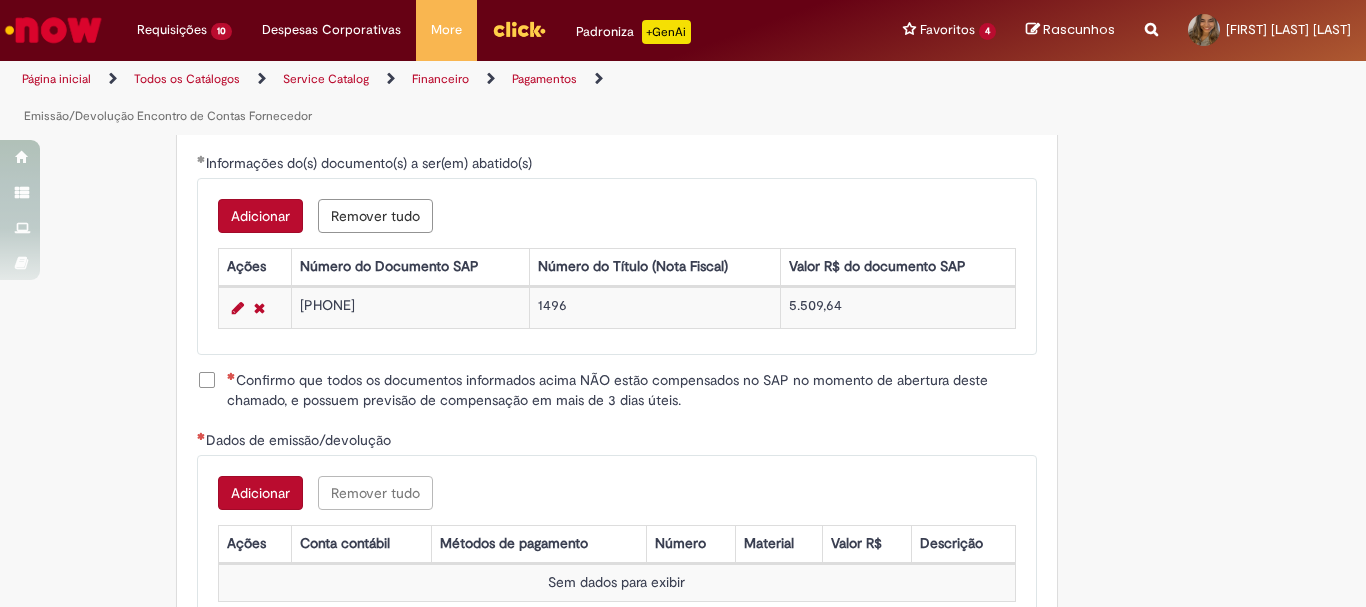 scroll, scrollTop: 2700, scrollLeft: 0, axis: vertical 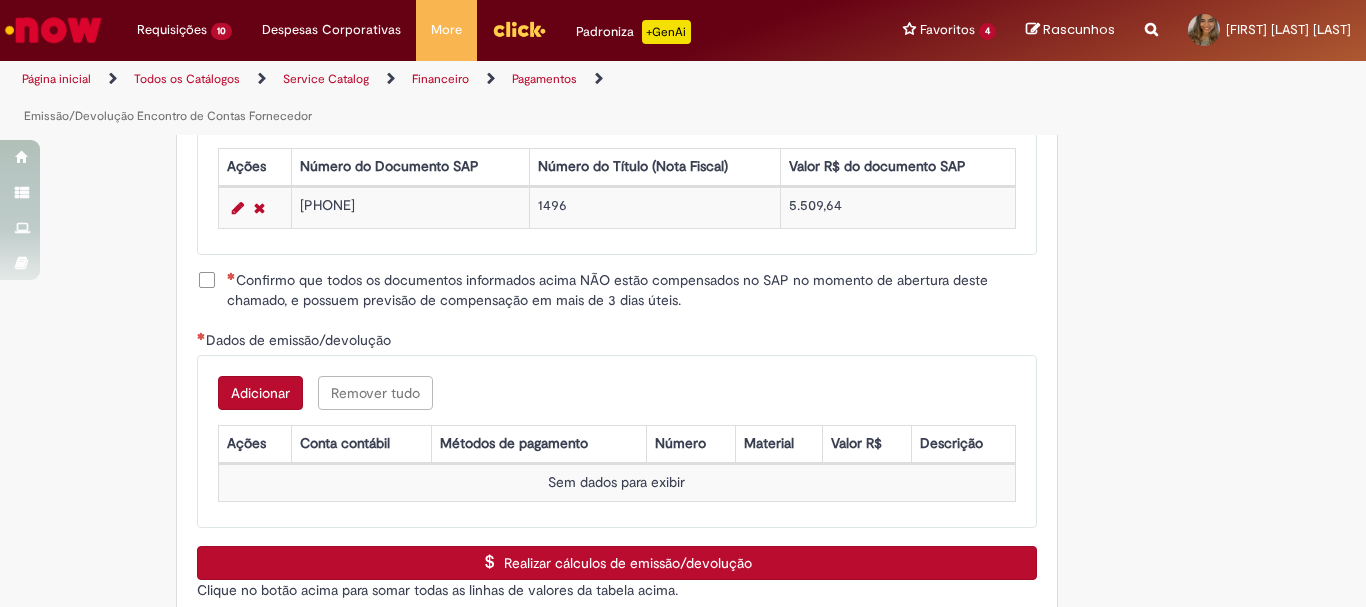 click on "Confirmo que todos os documentos informados acima NÃO estão compensados no SAP no momento de abertura deste chamado, e possuem previsão de compensação em mais de 3 dias úteis." at bounding box center (632, 290) 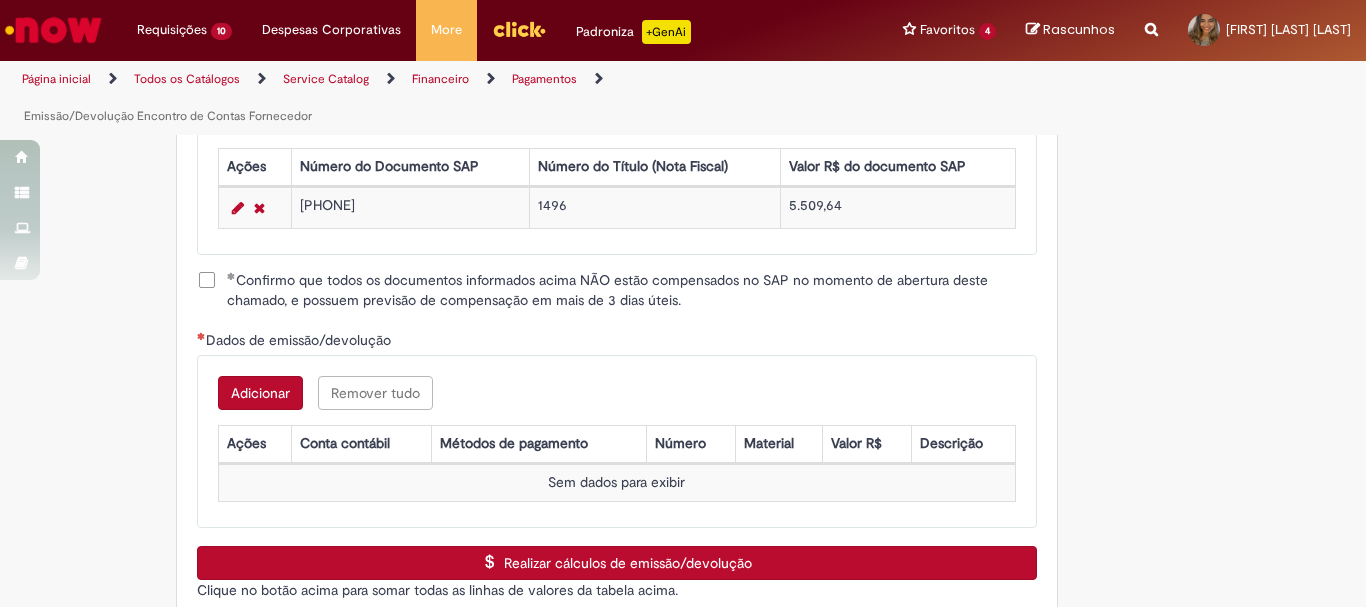 scroll, scrollTop: 2800, scrollLeft: 0, axis: vertical 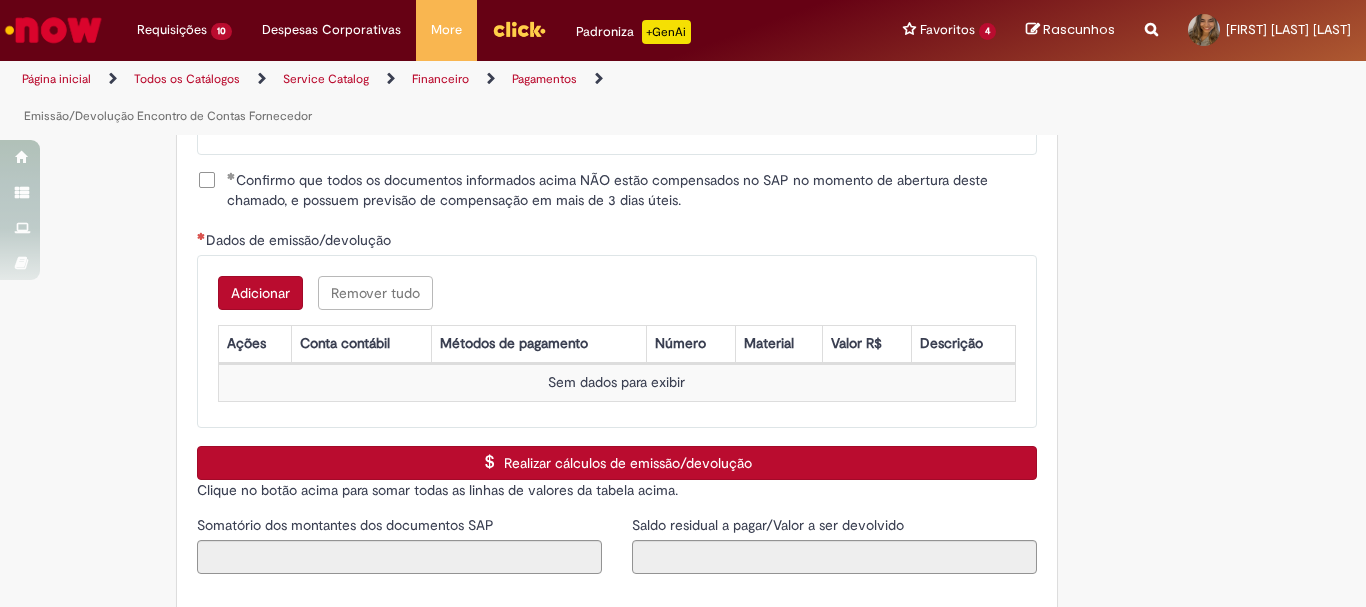 click on "Adicionar" at bounding box center [260, 293] 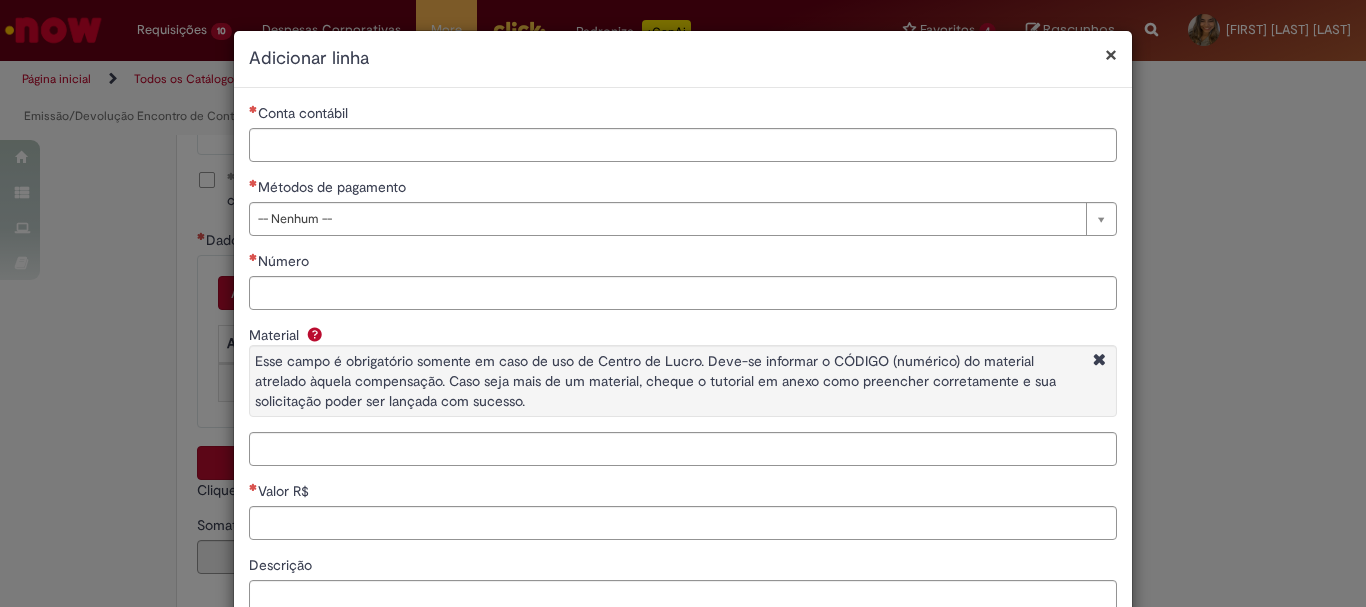 click on "Métodos de pagamento" at bounding box center [683, 189] 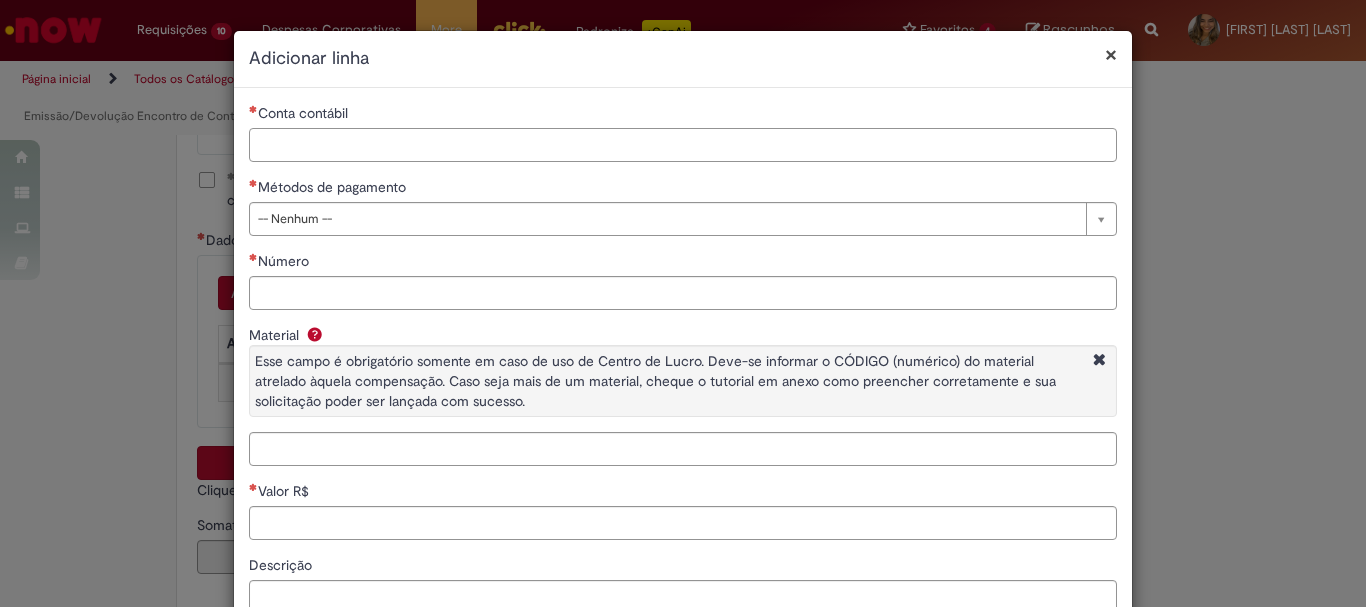 click on "Conta contábil" at bounding box center (683, 145) 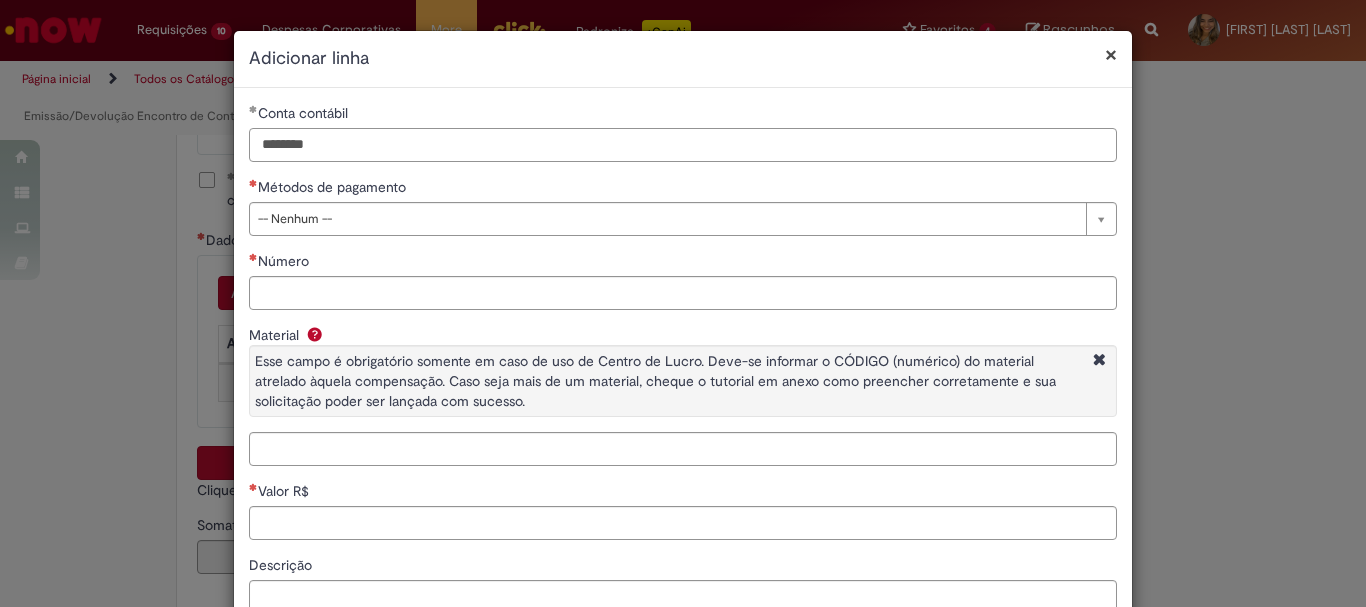 type on "********" 